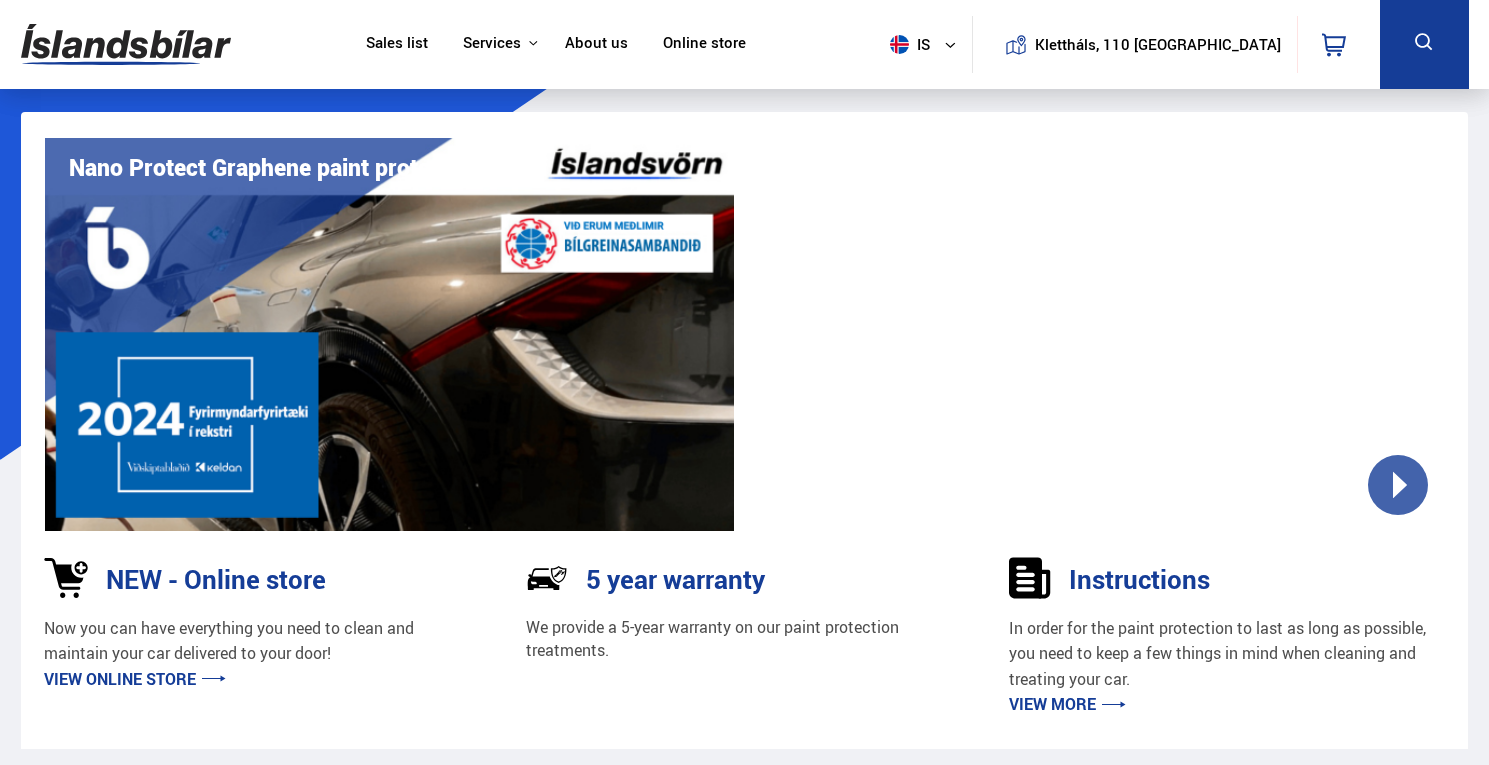 scroll, scrollTop: 6190, scrollLeft: 0, axis: vertical 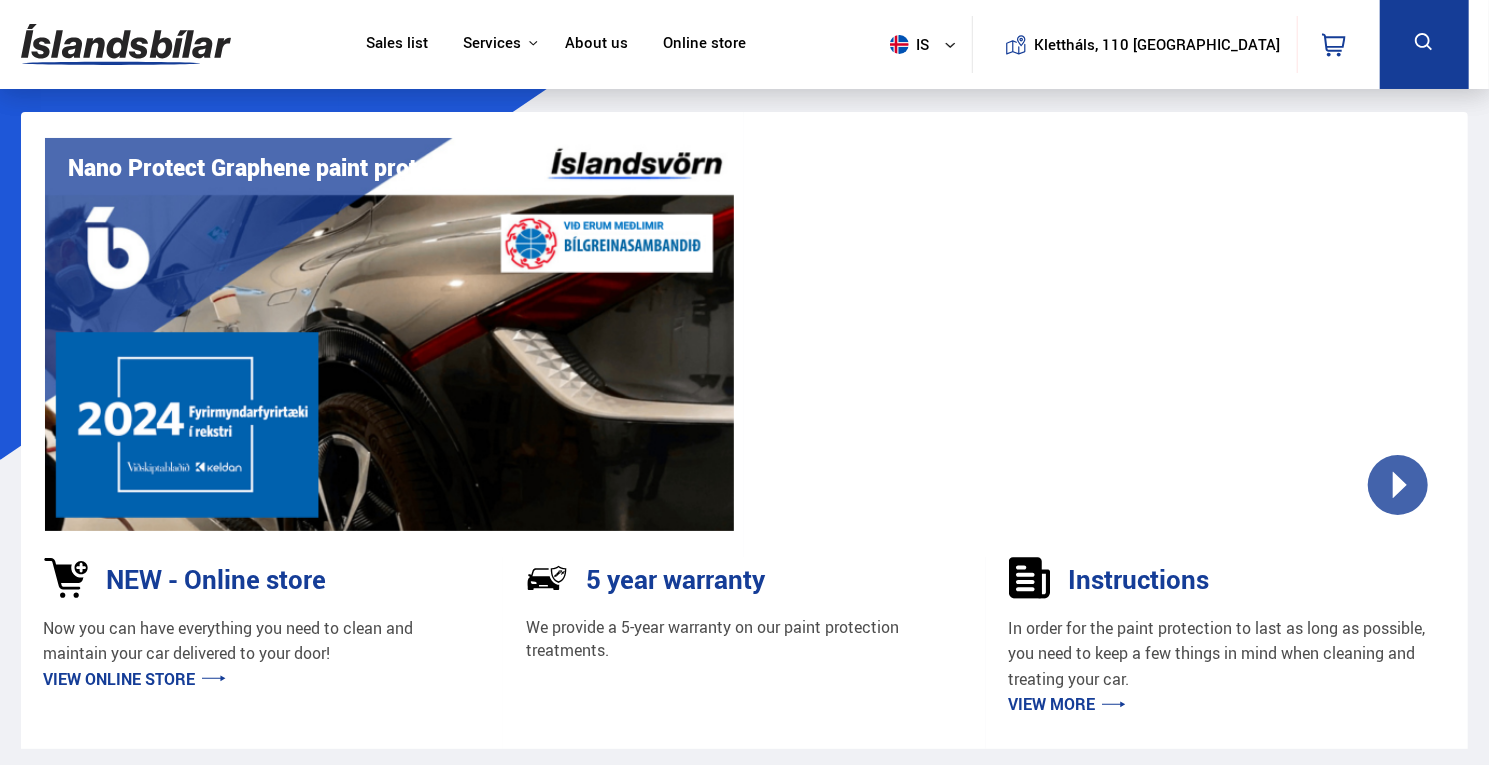 click on "is" at bounding box center [927, 44] 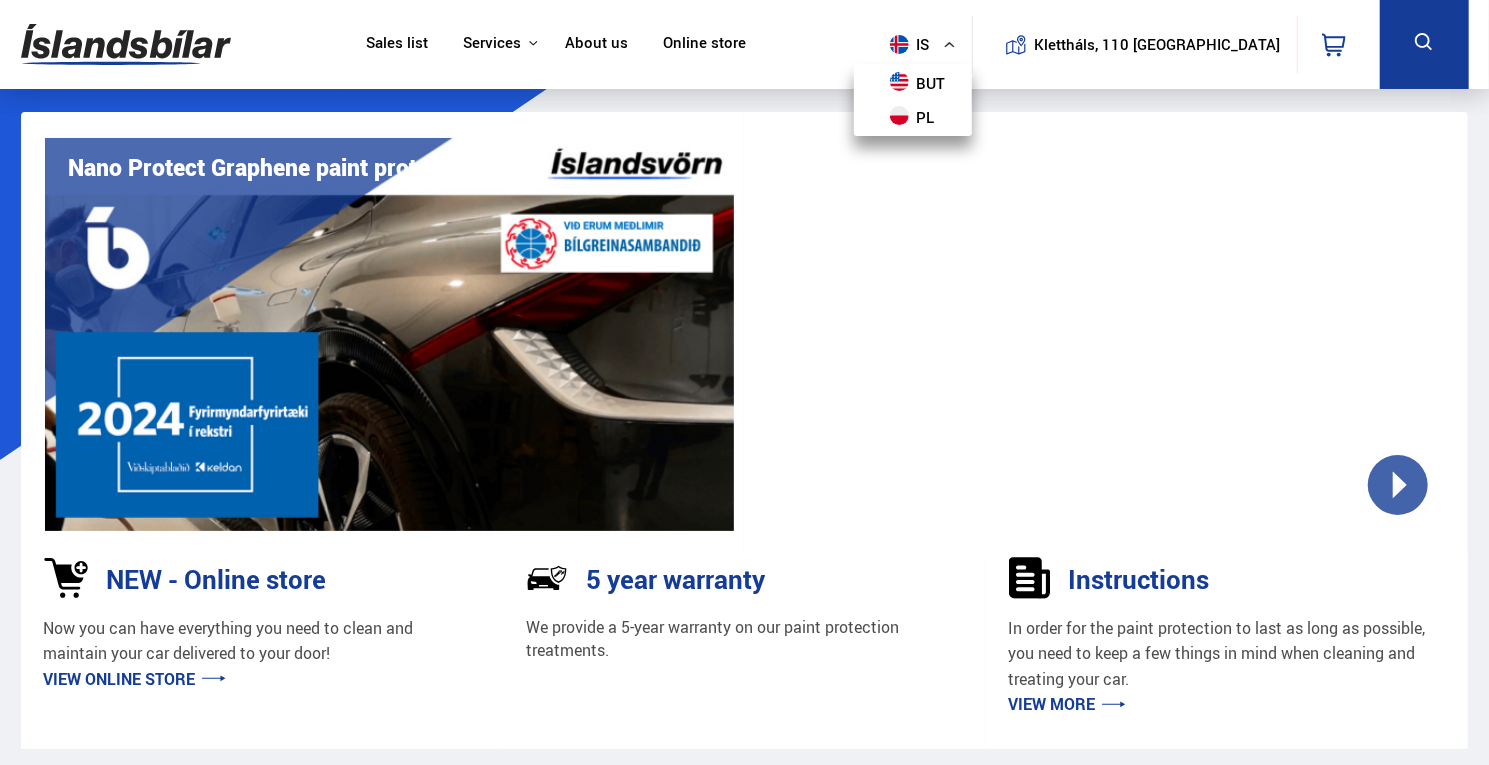 click on "is" at bounding box center (927, 44) 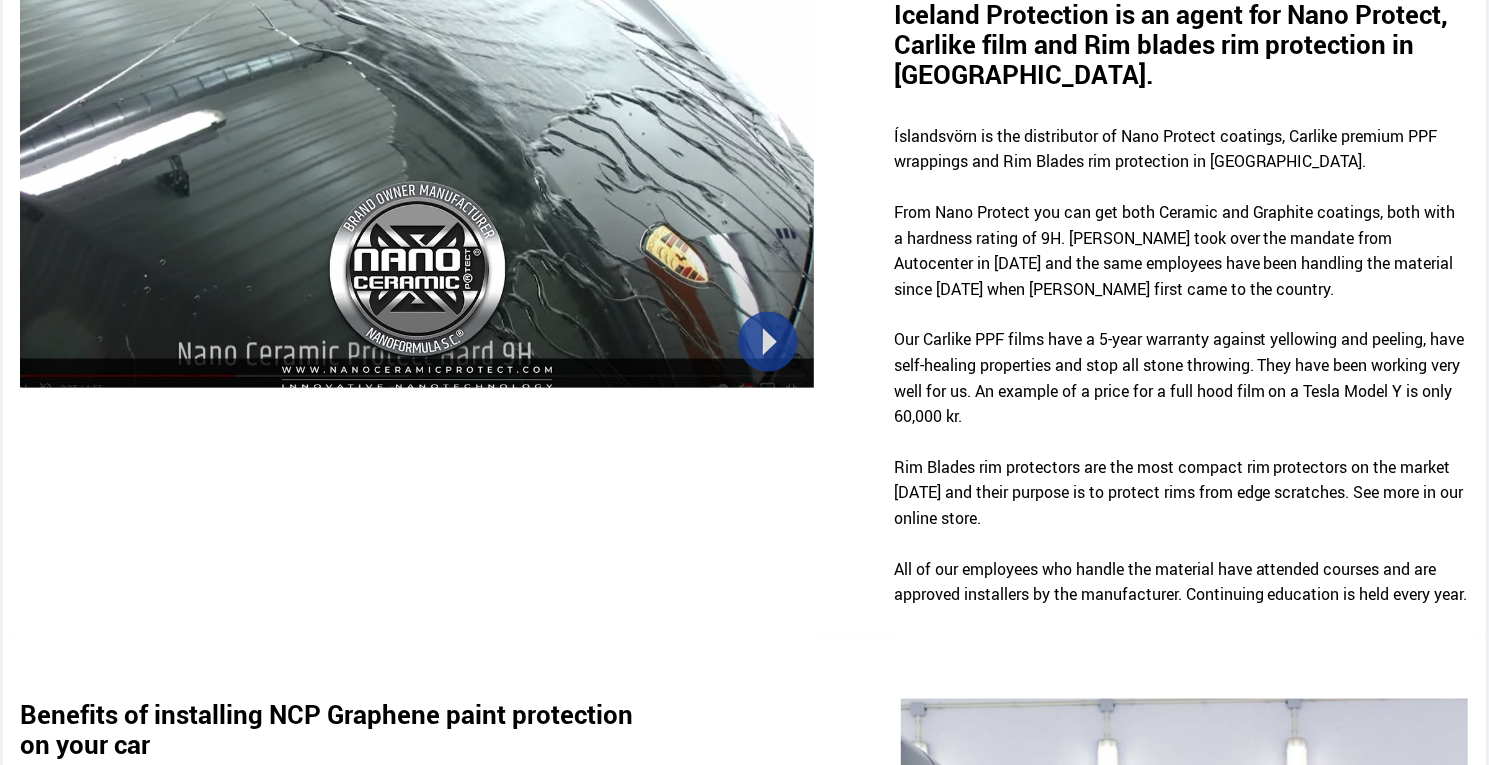 scroll, scrollTop: 1100, scrollLeft: 0, axis: vertical 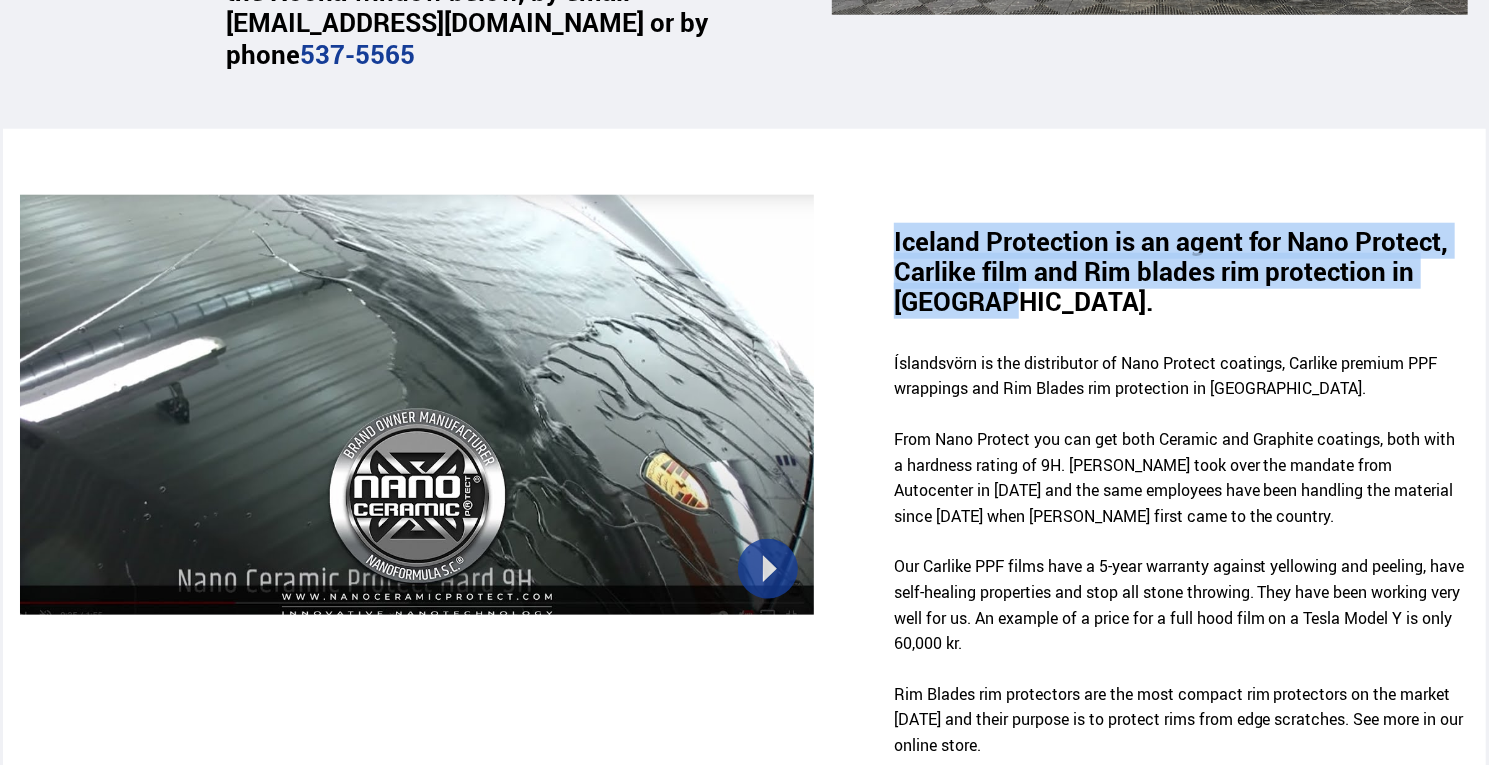 drag, startPoint x: 879, startPoint y: 237, endPoint x: 1160, endPoint y: 313, distance: 291.0962 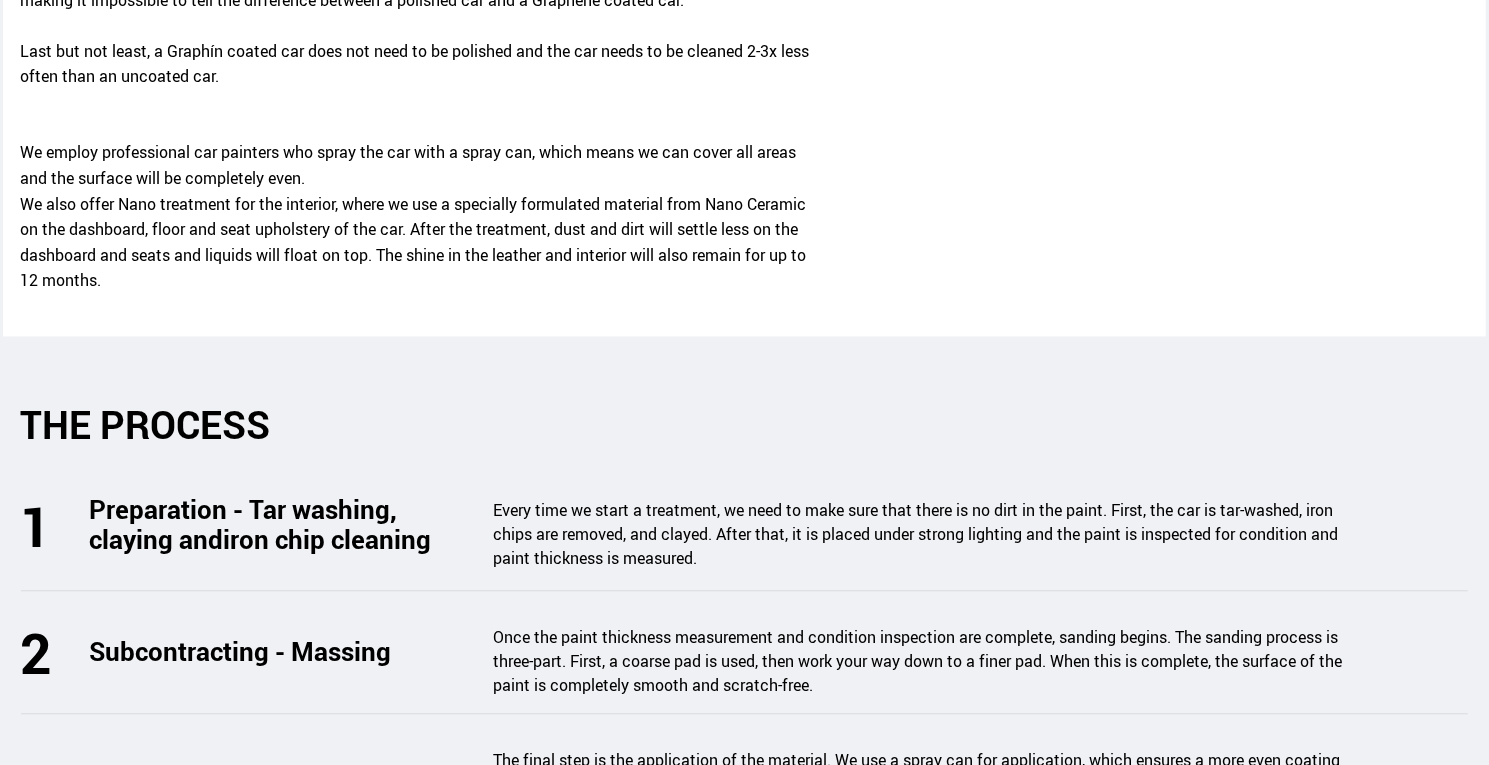 scroll, scrollTop: 2500, scrollLeft: 0, axis: vertical 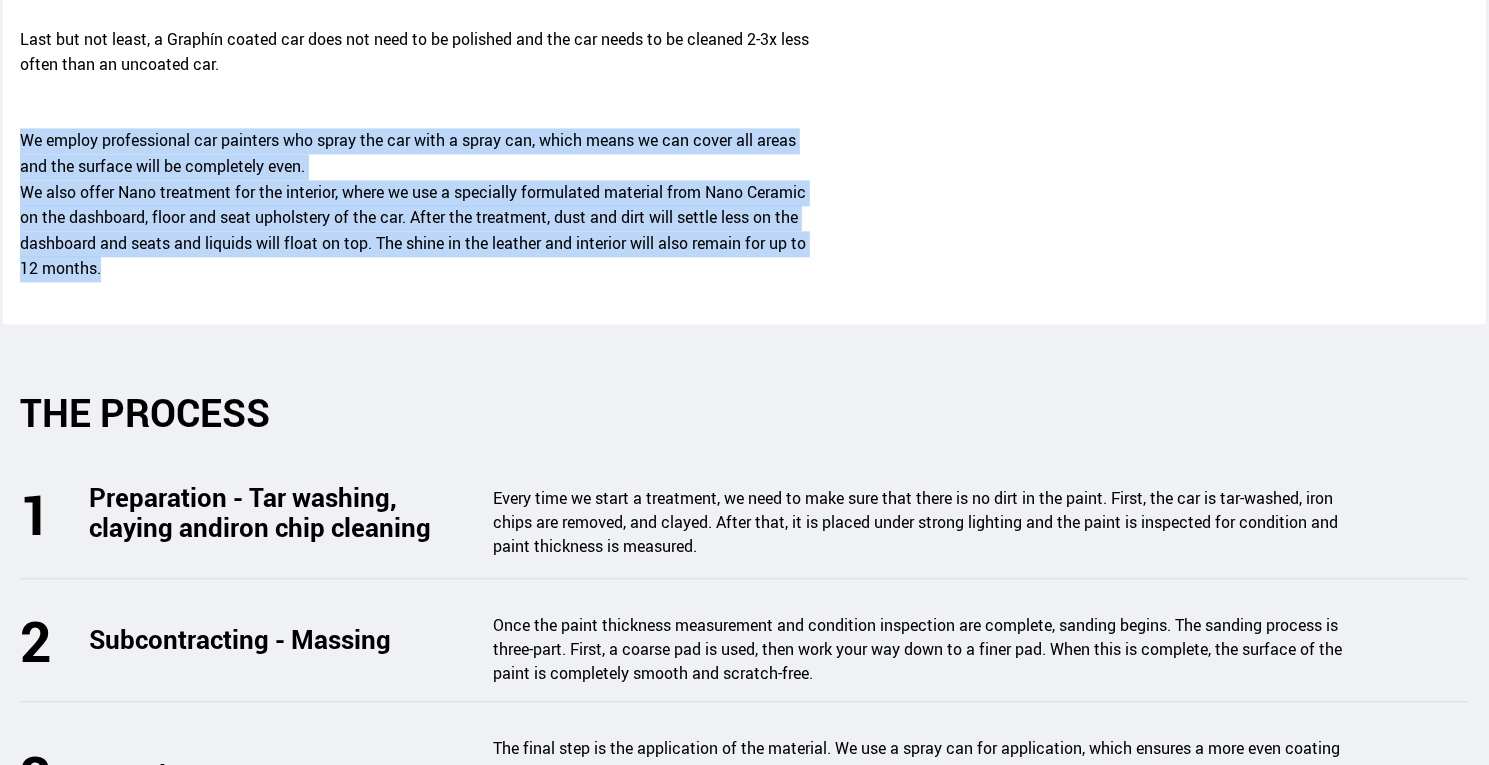 drag, startPoint x: 129, startPoint y: 291, endPoint x: 0, endPoint y: 161, distance: 183.14203 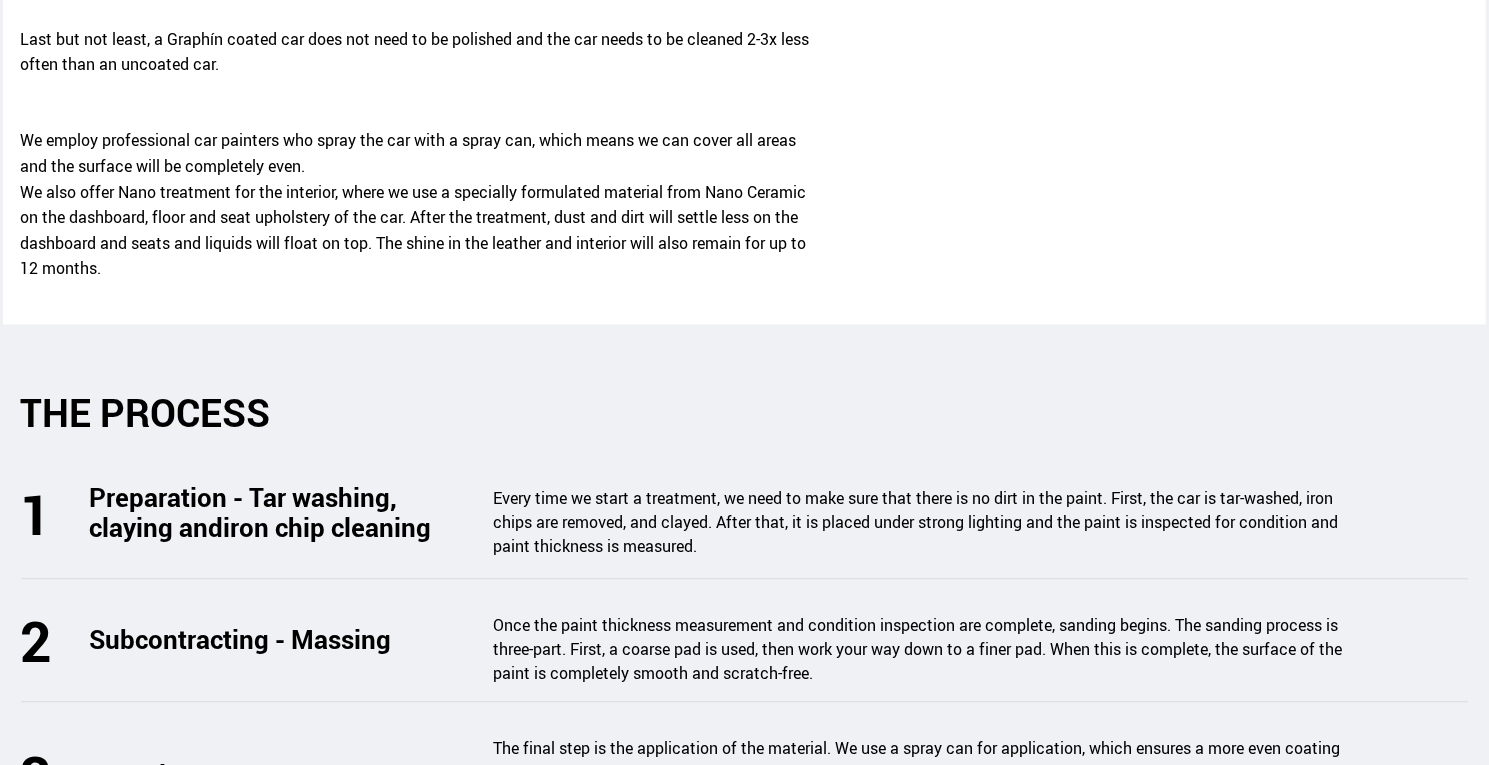 click on "We employ professional car painters who spray the car with a spray can, which means we can cover all areas and the surface will be completely even.   We also offer Nano treatment for the interior, where we use a specially formulated material from Nano Ceramic on the dashboard, floor and seat upholstery of the car. After the treatment, dust and dirt will settle less on the dashboard and seats and liquids will float on top. The shine in the leather and interior will also remain for up to 12 months." at bounding box center [416, 205] 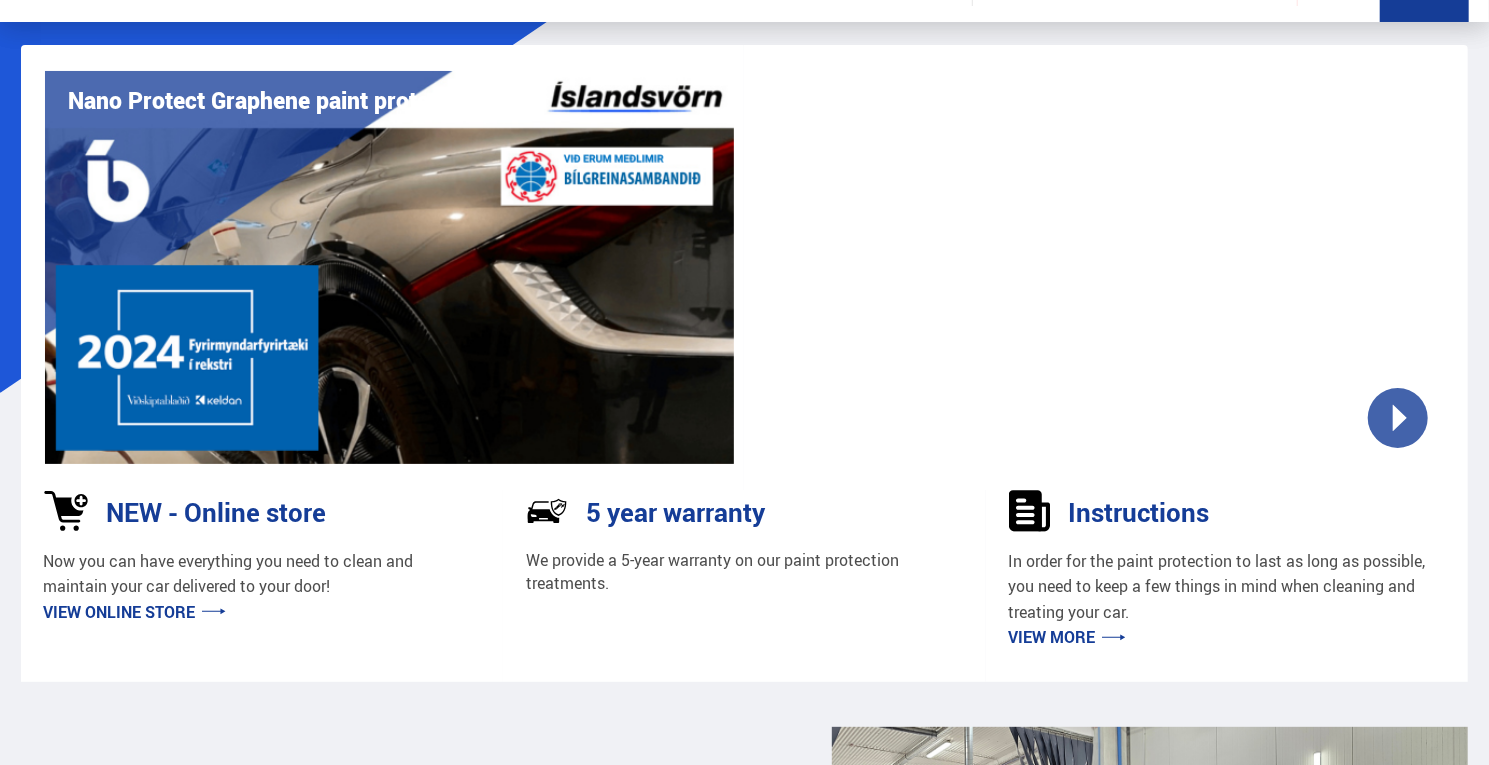 scroll, scrollTop: 0, scrollLeft: 0, axis: both 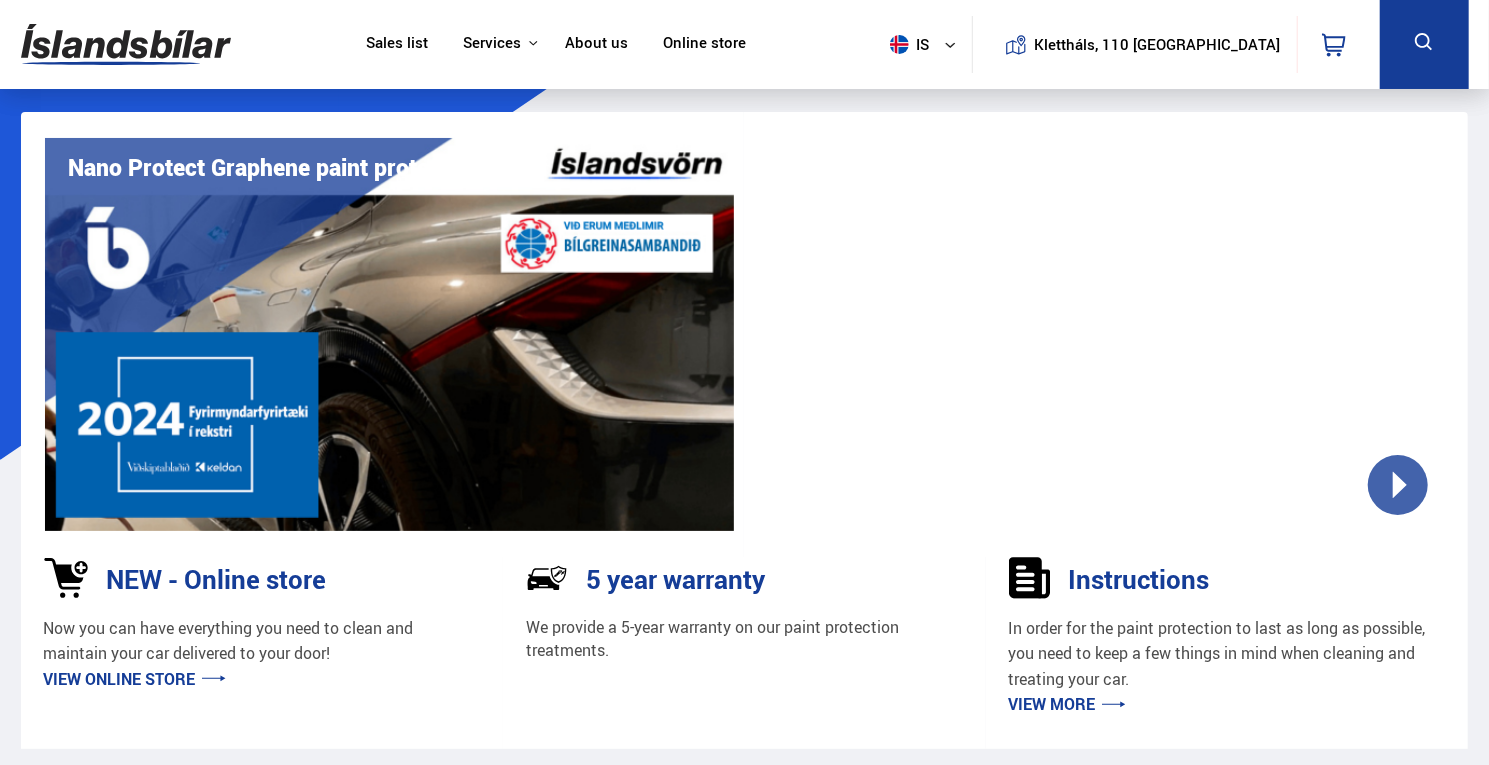 click on "About us" at bounding box center (596, 42) 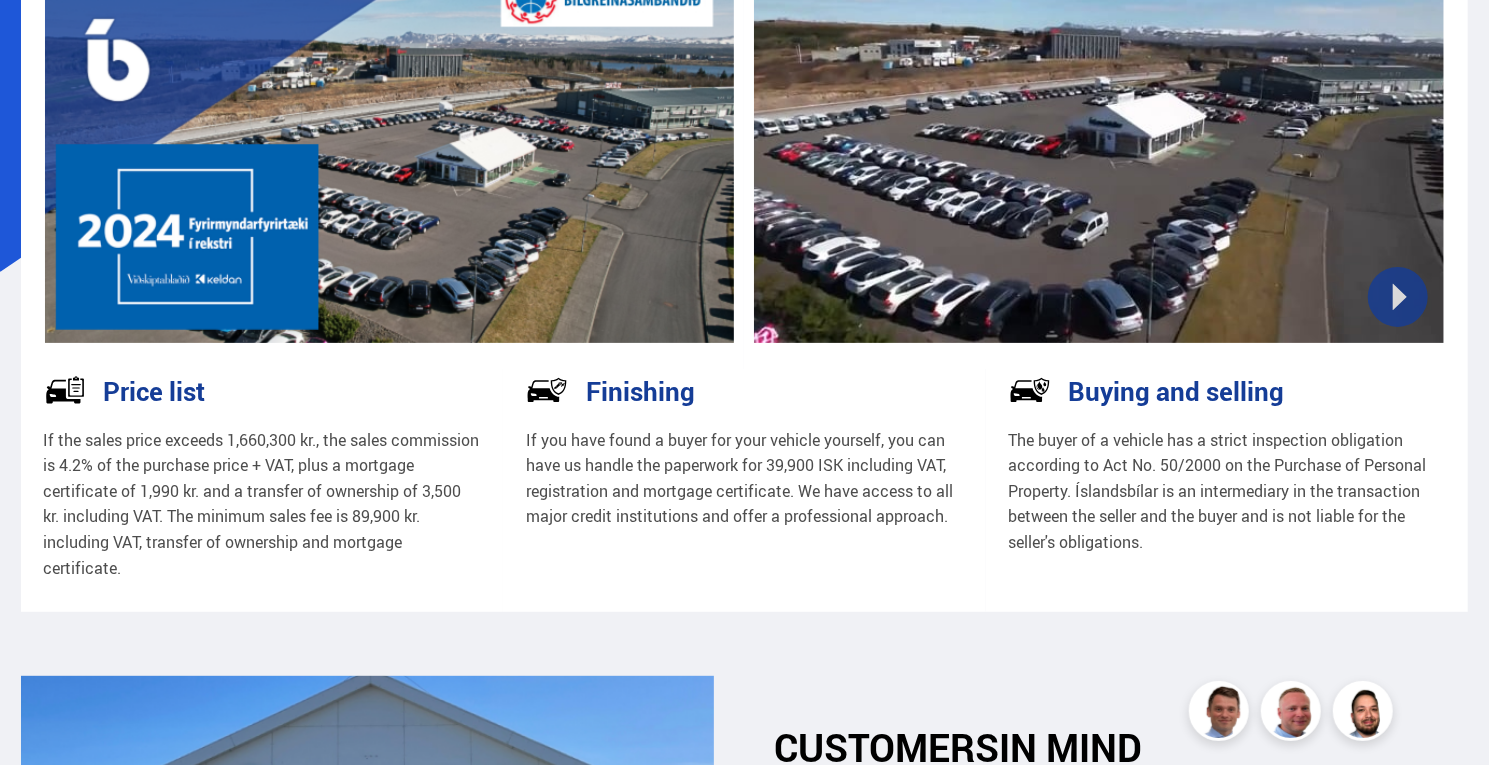 scroll, scrollTop: 400, scrollLeft: 0, axis: vertical 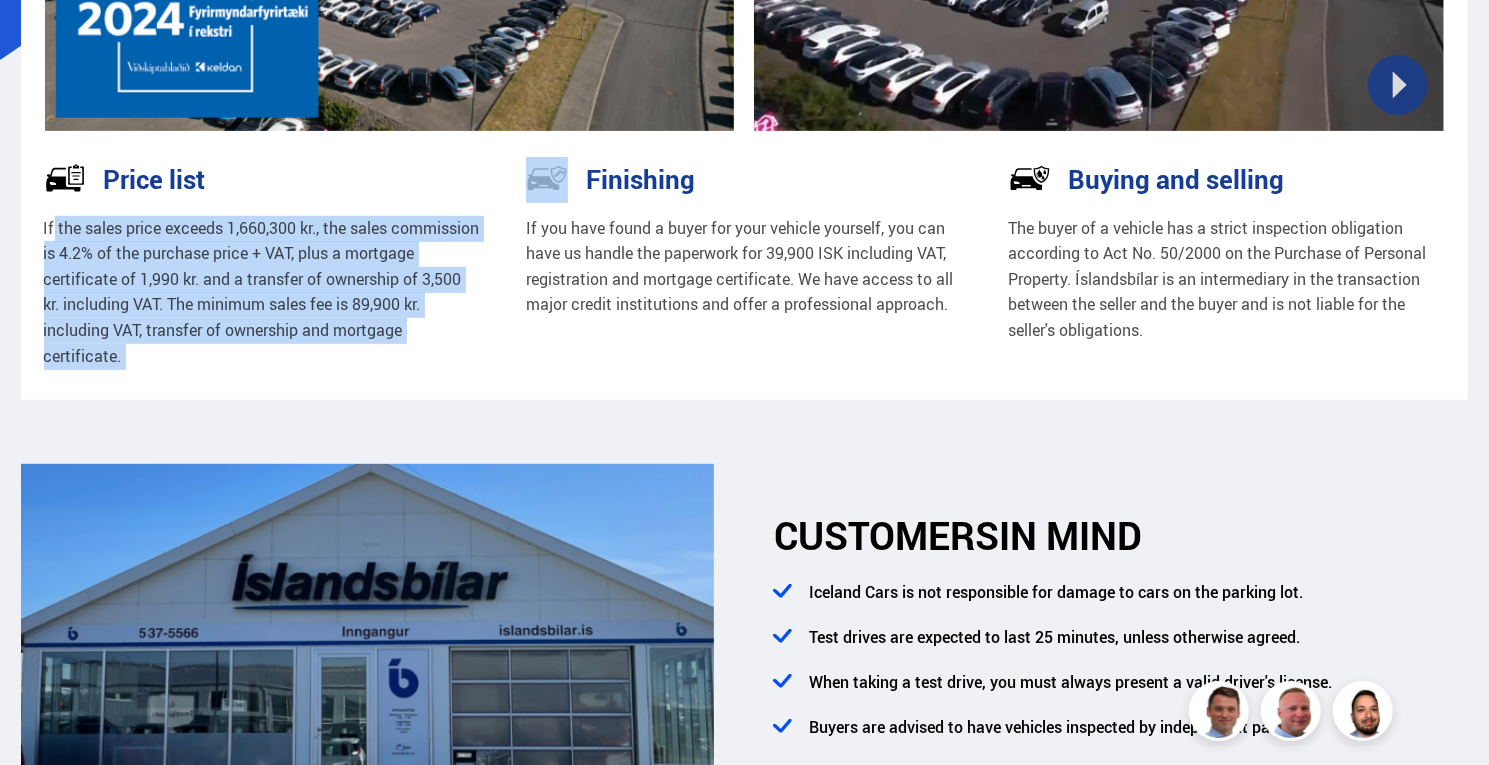 drag, startPoint x: 53, startPoint y: 225, endPoint x: 522, endPoint y: 337, distance: 482.1877 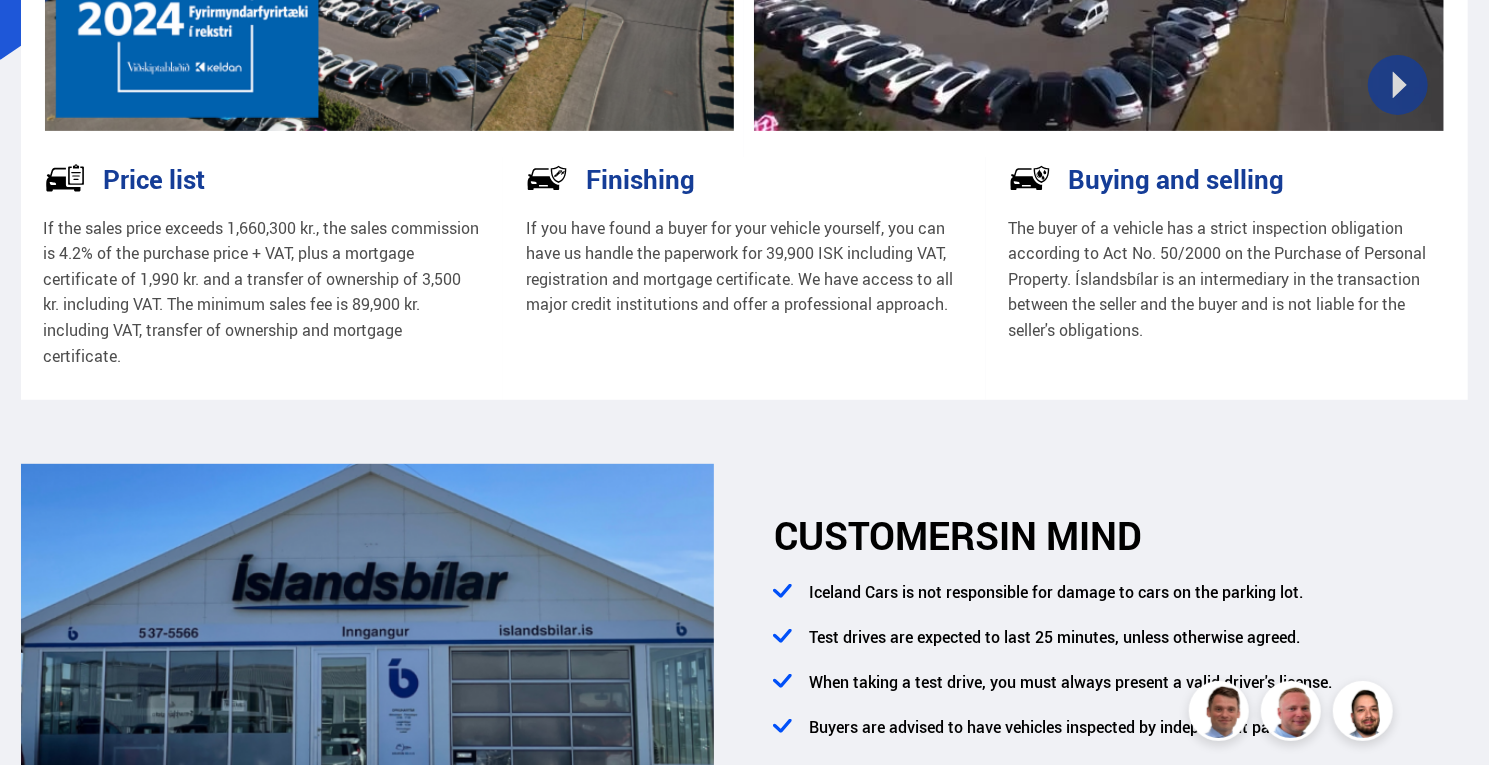 click on "If you have found a buyer for your vehicle yourself, you can have us handle the paperwork for 39,900 ISK including VAT, registration and mortgage certificate. We have access to all major credit institutions and offer a professional approach." at bounding box center (744, 267) 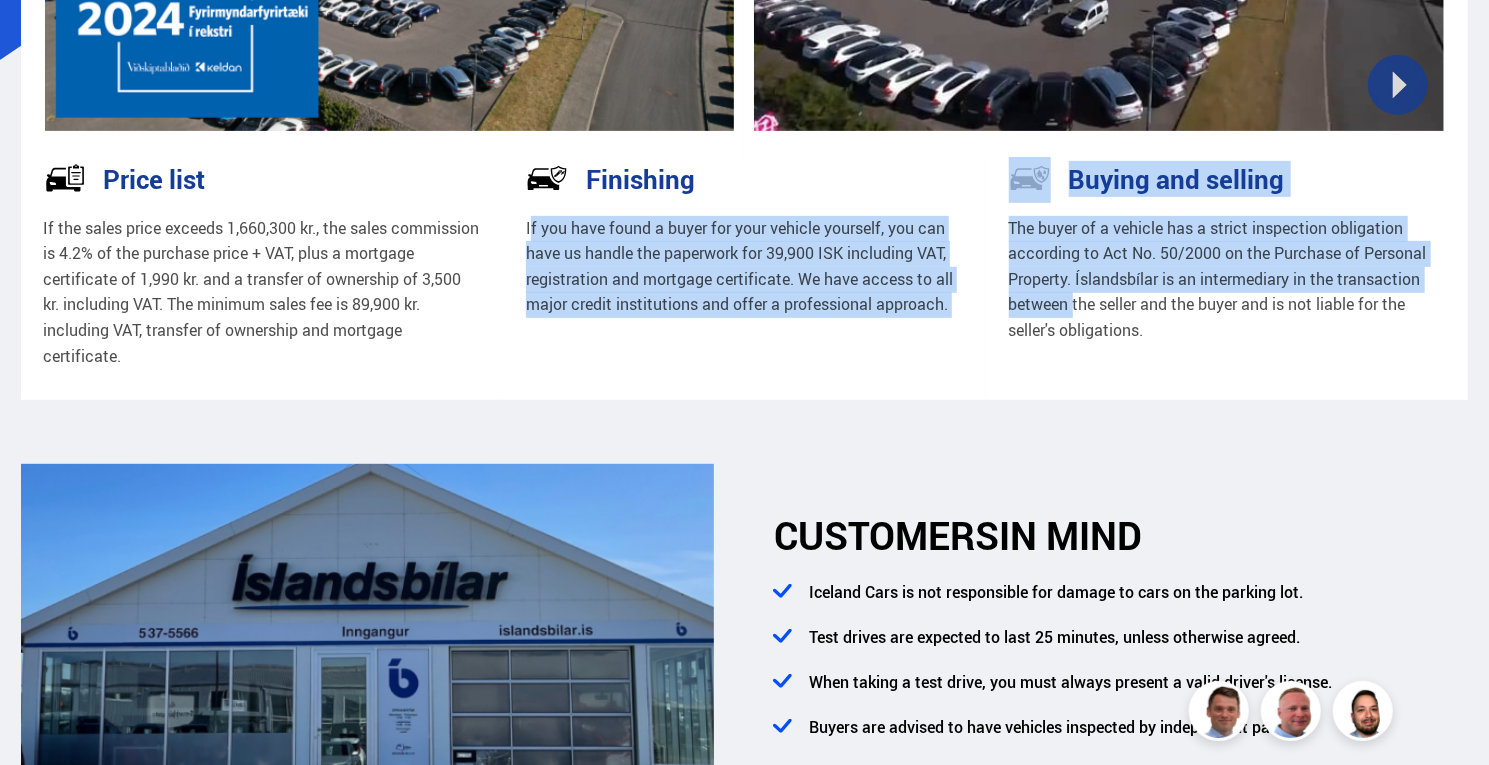 drag, startPoint x: 528, startPoint y: 233, endPoint x: 1079, endPoint y: 314, distance: 556.9219 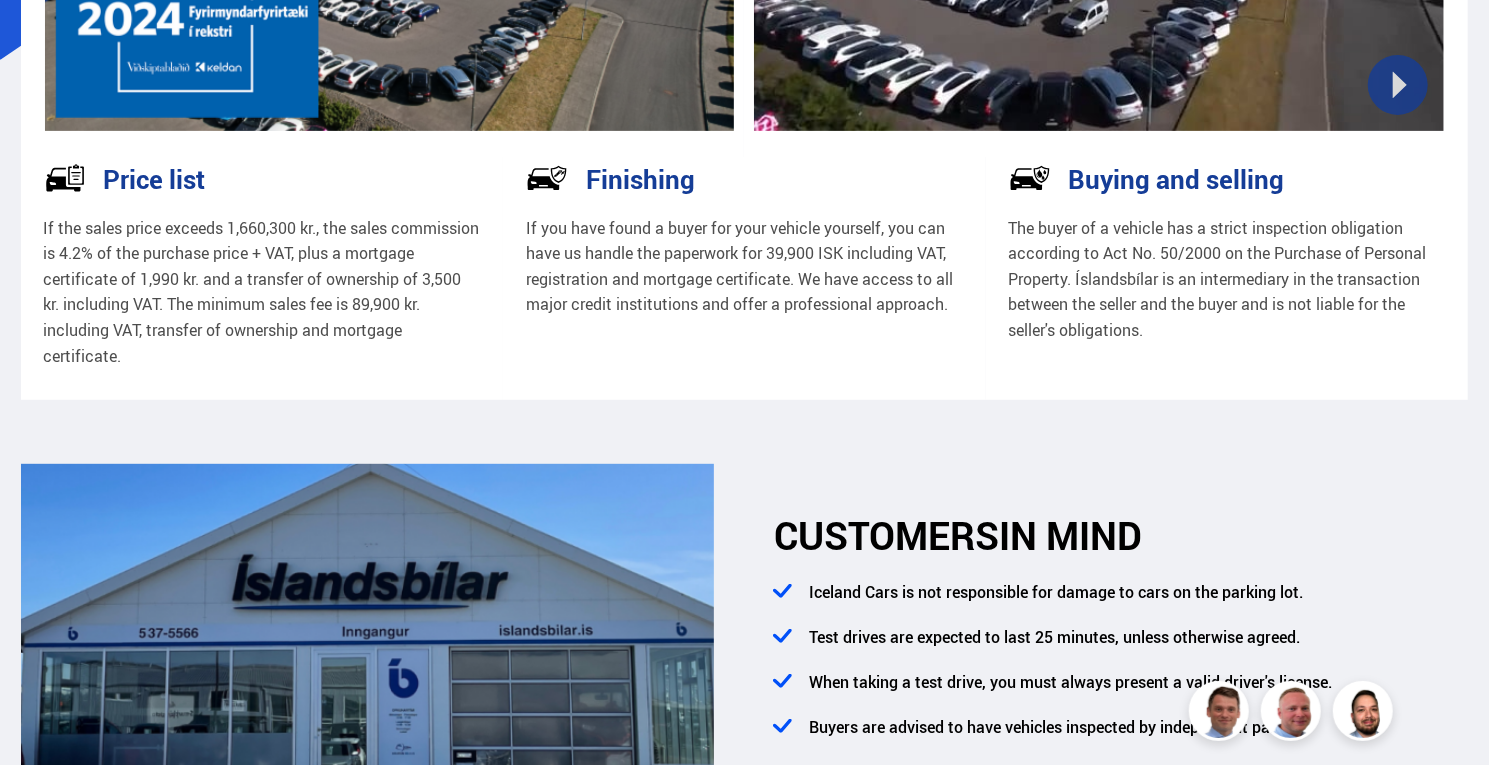 click on "The buyer of a vehicle has a strict inspection obligation according to Act No. 50/2000 on the Purchase of Personal Property. Íslandsbílar is an intermediary in the transaction between the seller and the buyer and is not liable for the seller's obligations." at bounding box center (1218, 279) 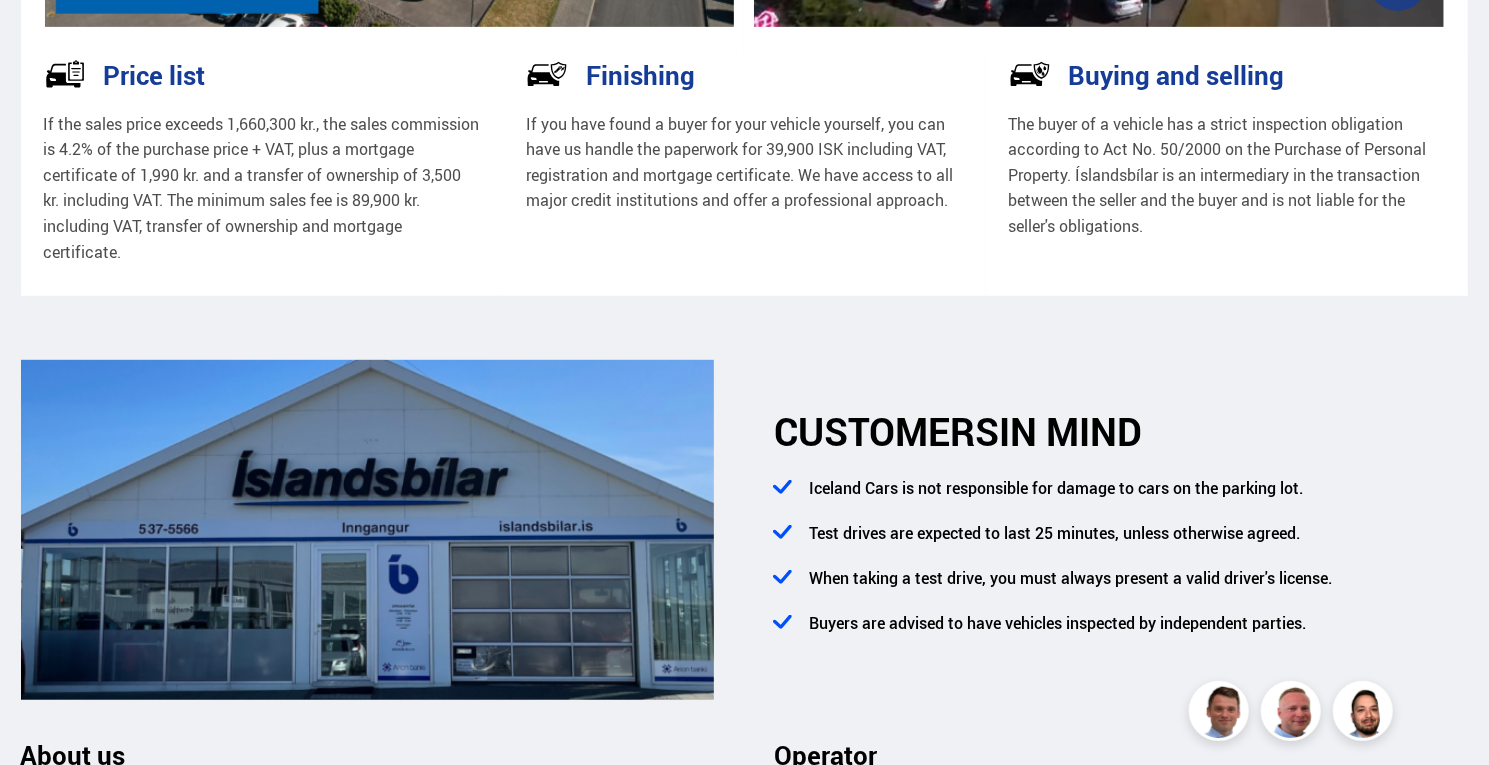 scroll, scrollTop: 900, scrollLeft: 0, axis: vertical 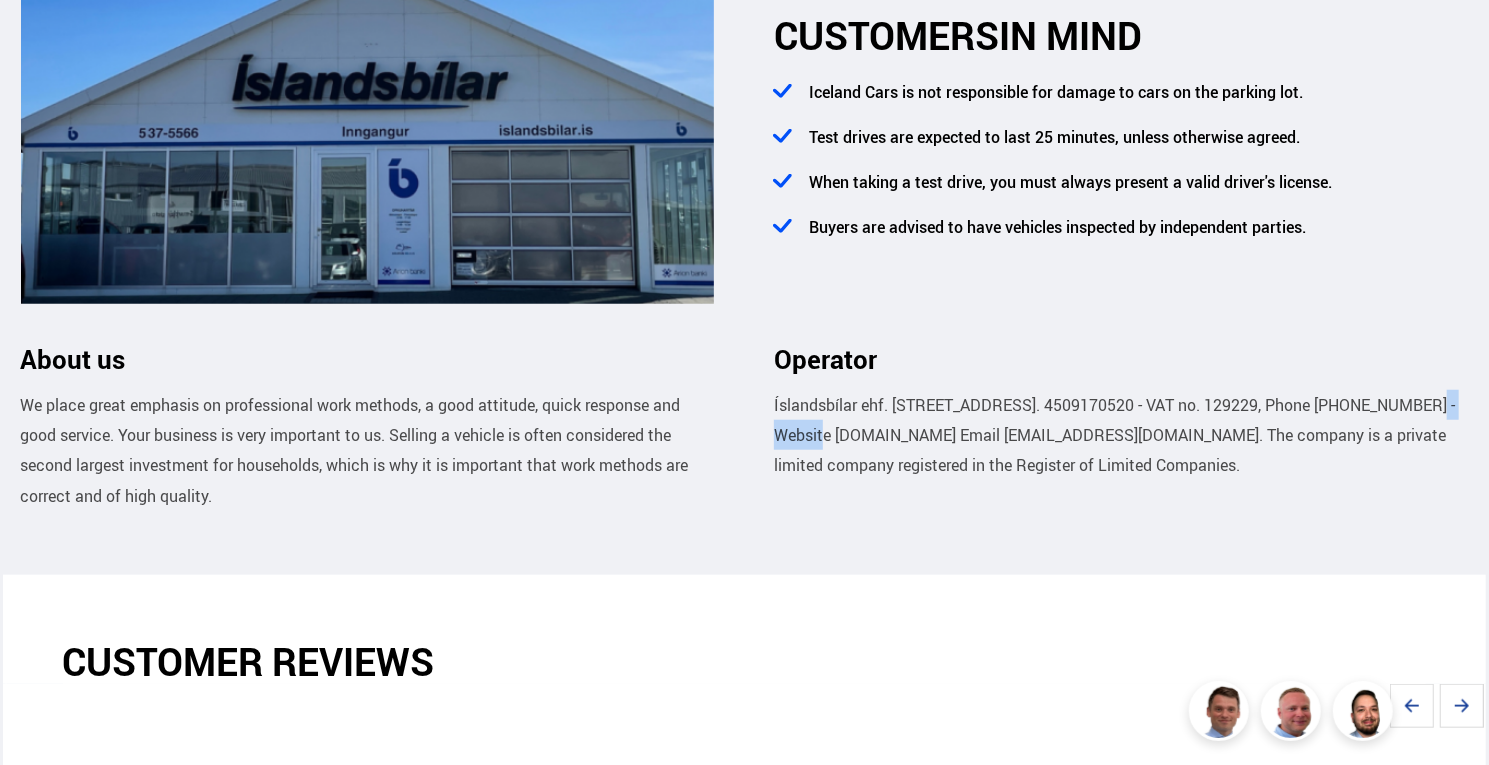 drag, startPoint x: 1385, startPoint y: 403, endPoint x: 1454, endPoint y: 397, distance: 69.260376 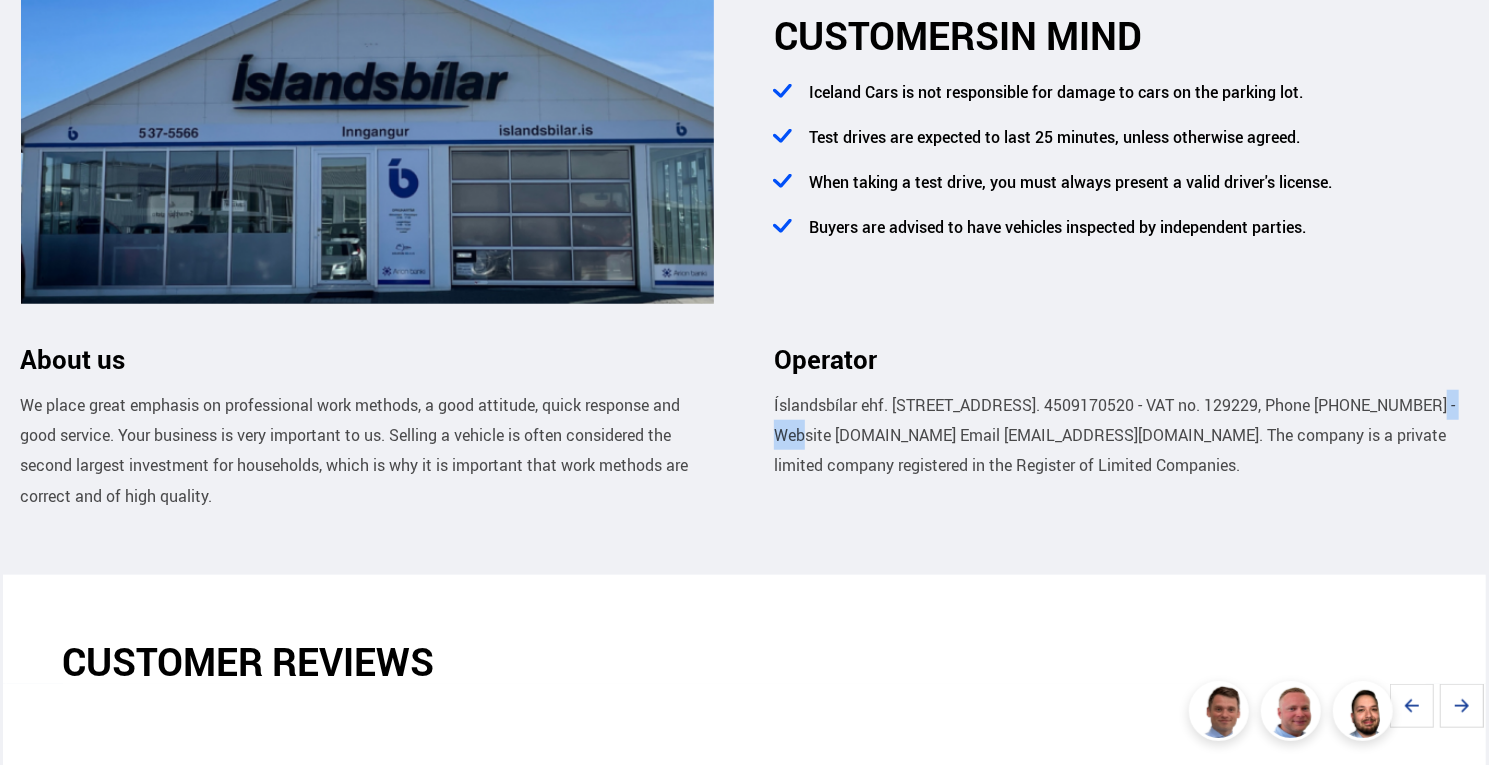 drag, startPoint x: 1387, startPoint y: 399, endPoint x: 1431, endPoint y: 399, distance: 44 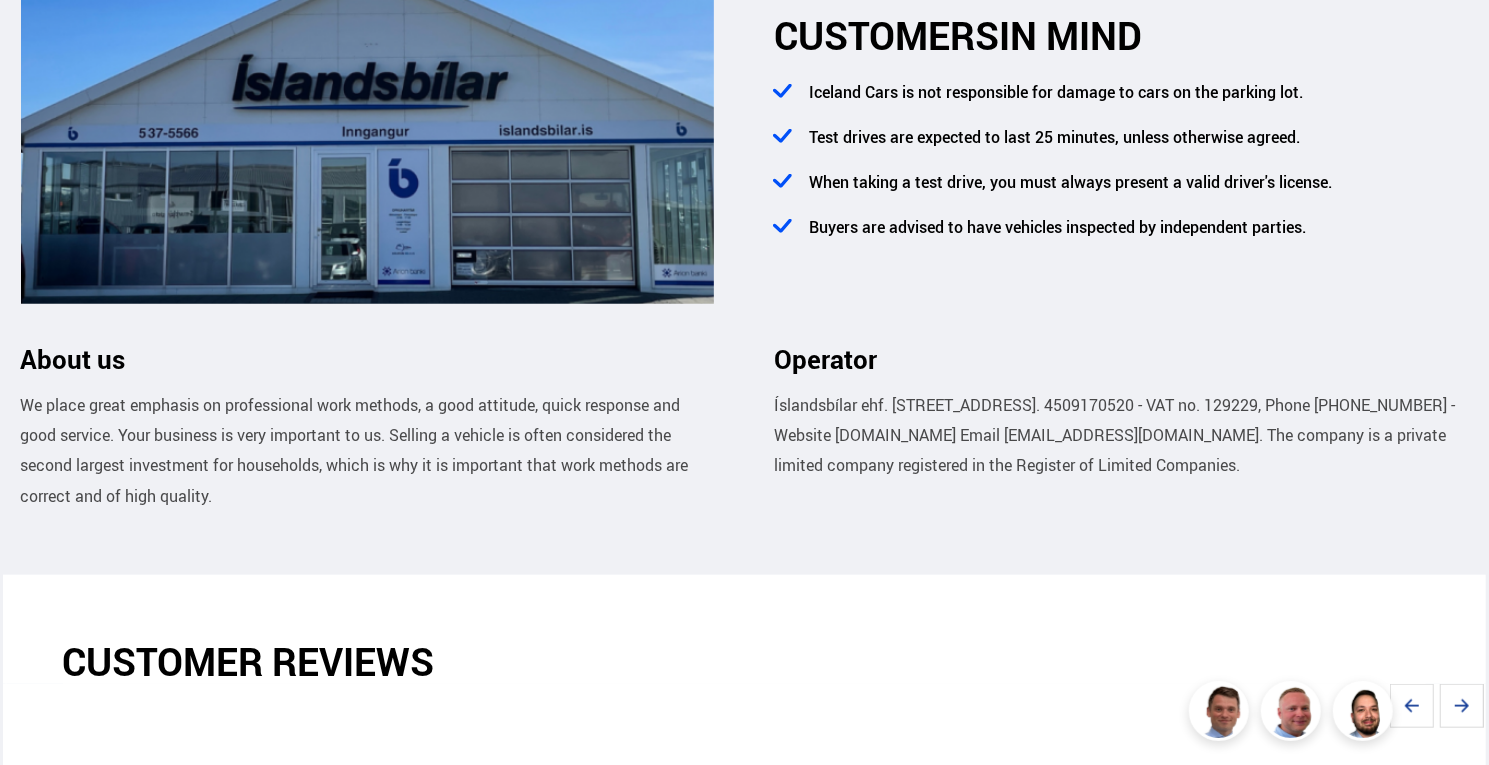 click on "Operator" at bounding box center (1121, 367) 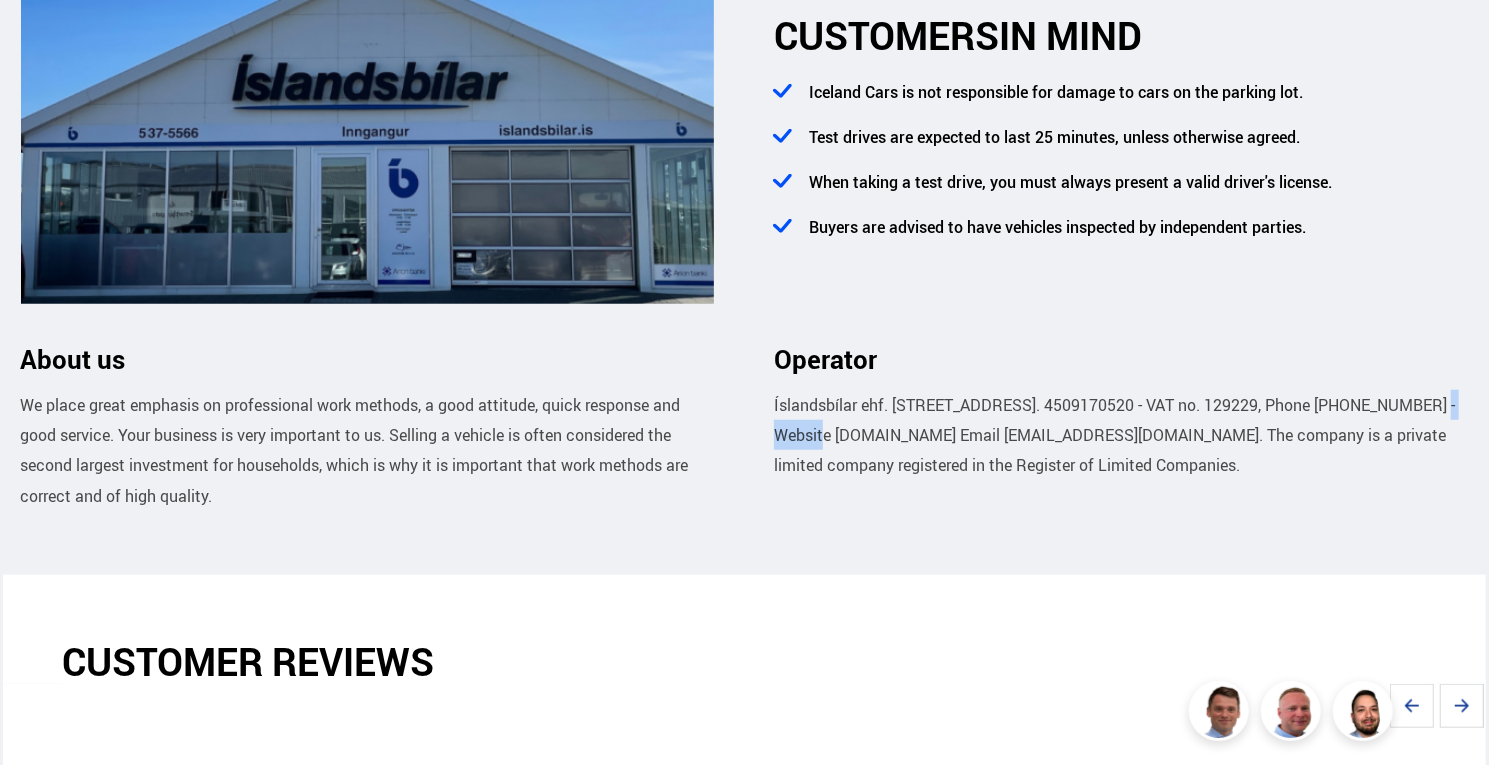 drag, startPoint x: 1388, startPoint y: 397, endPoint x: 1454, endPoint y: 398, distance: 66.007576 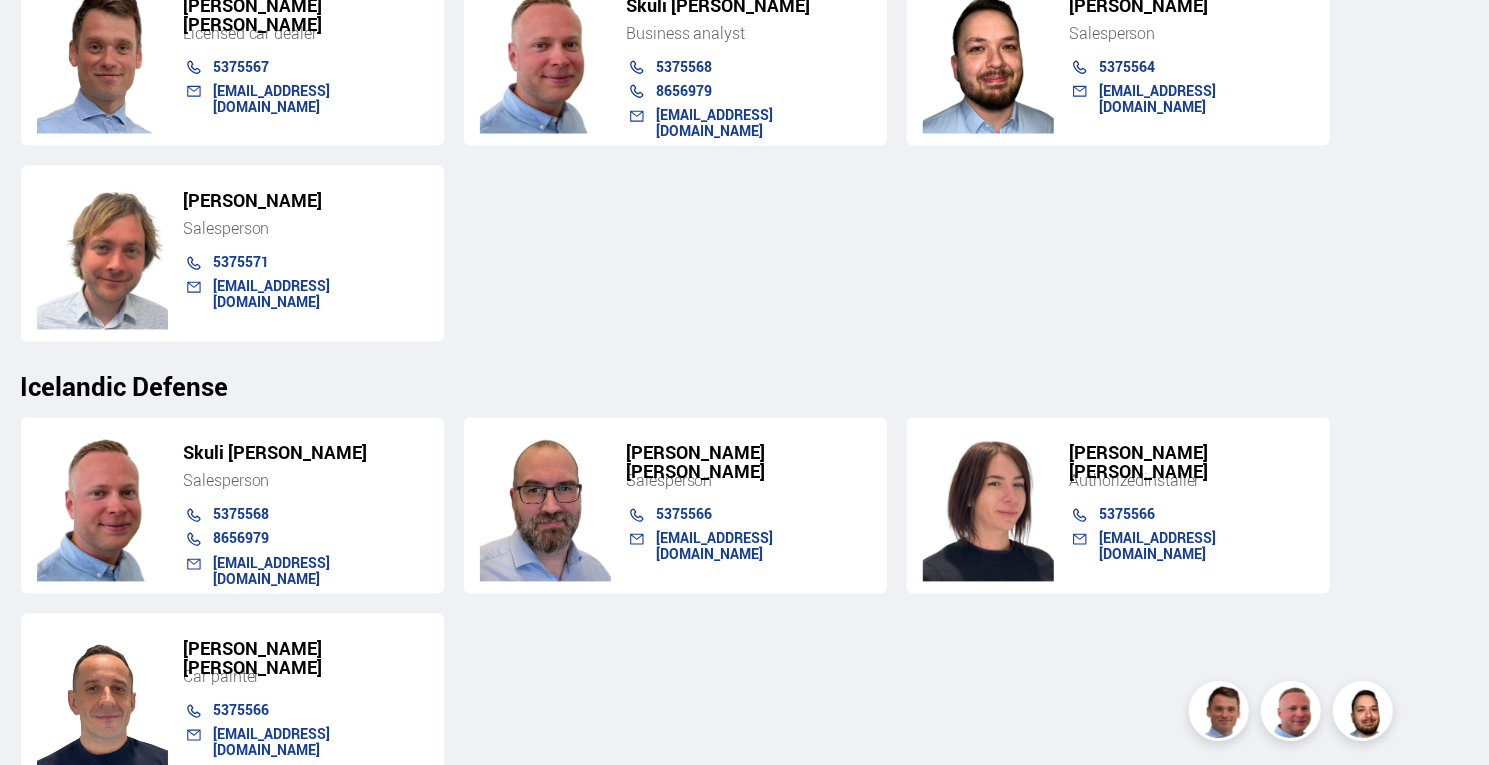 scroll, scrollTop: 2400, scrollLeft: 0, axis: vertical 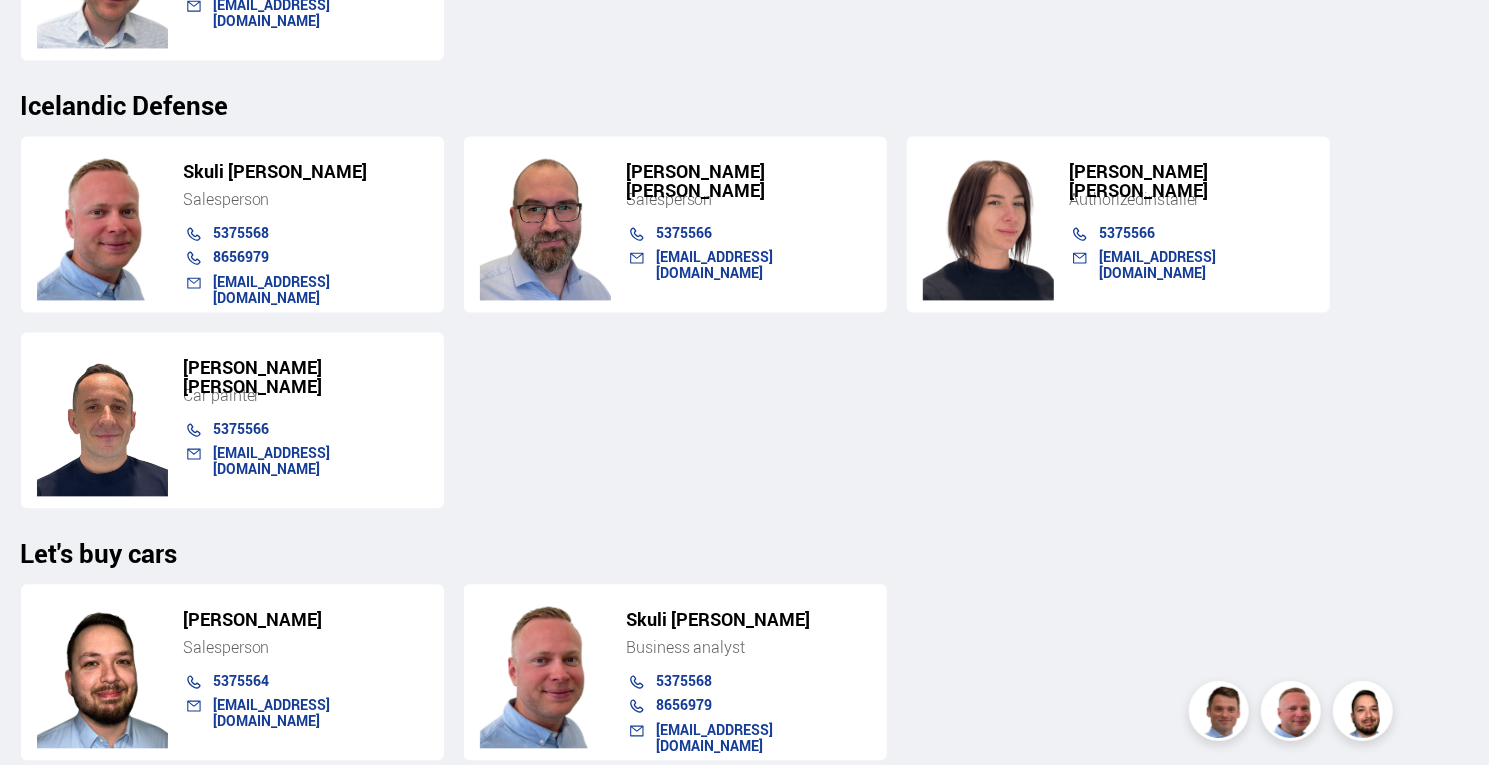 click on "[EMAIL_ADDRESS][DOMAIN_NAME]" at bounding box center [1207, 265] 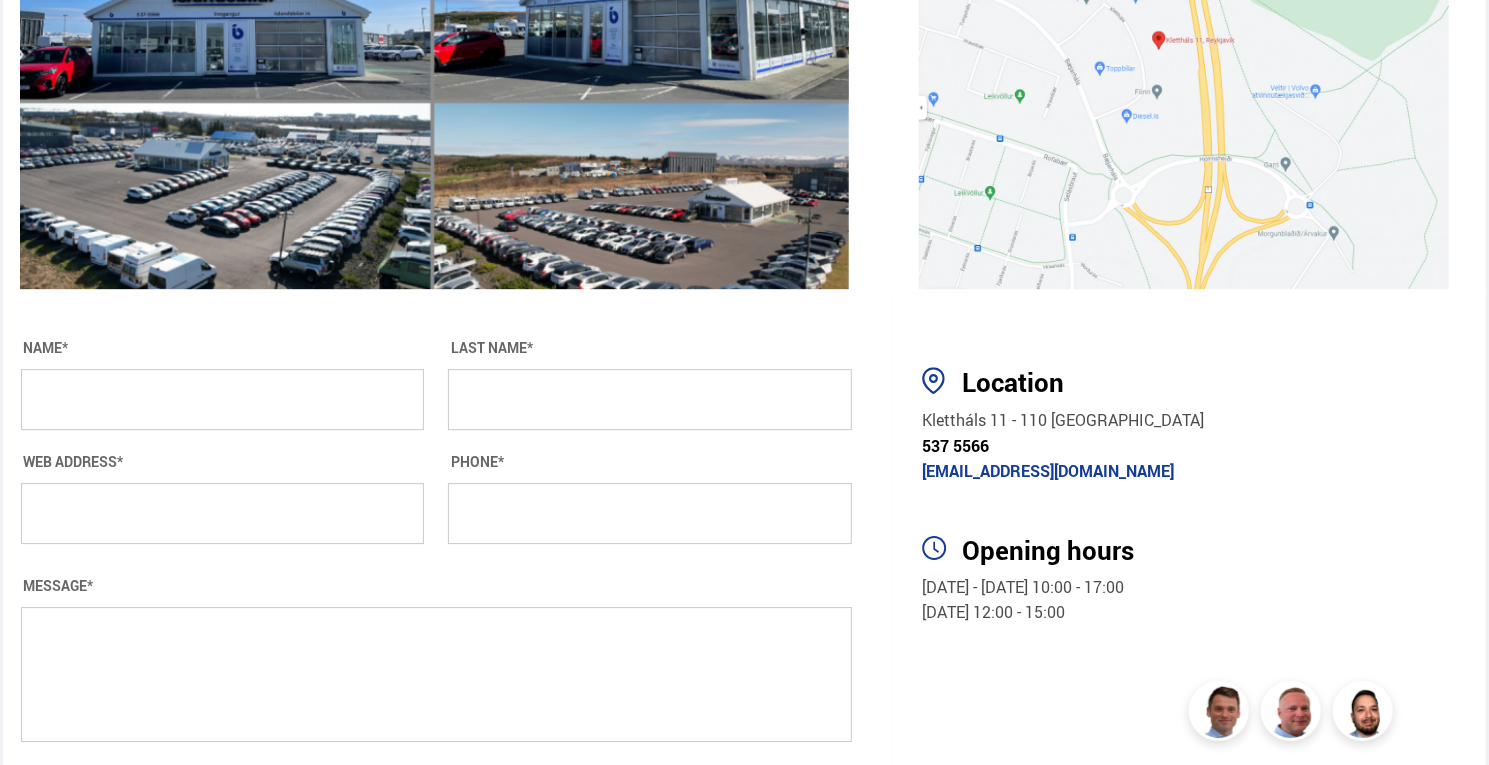 scroll, scrollTop: 3600, scrollLeft: 0, axis: vertical 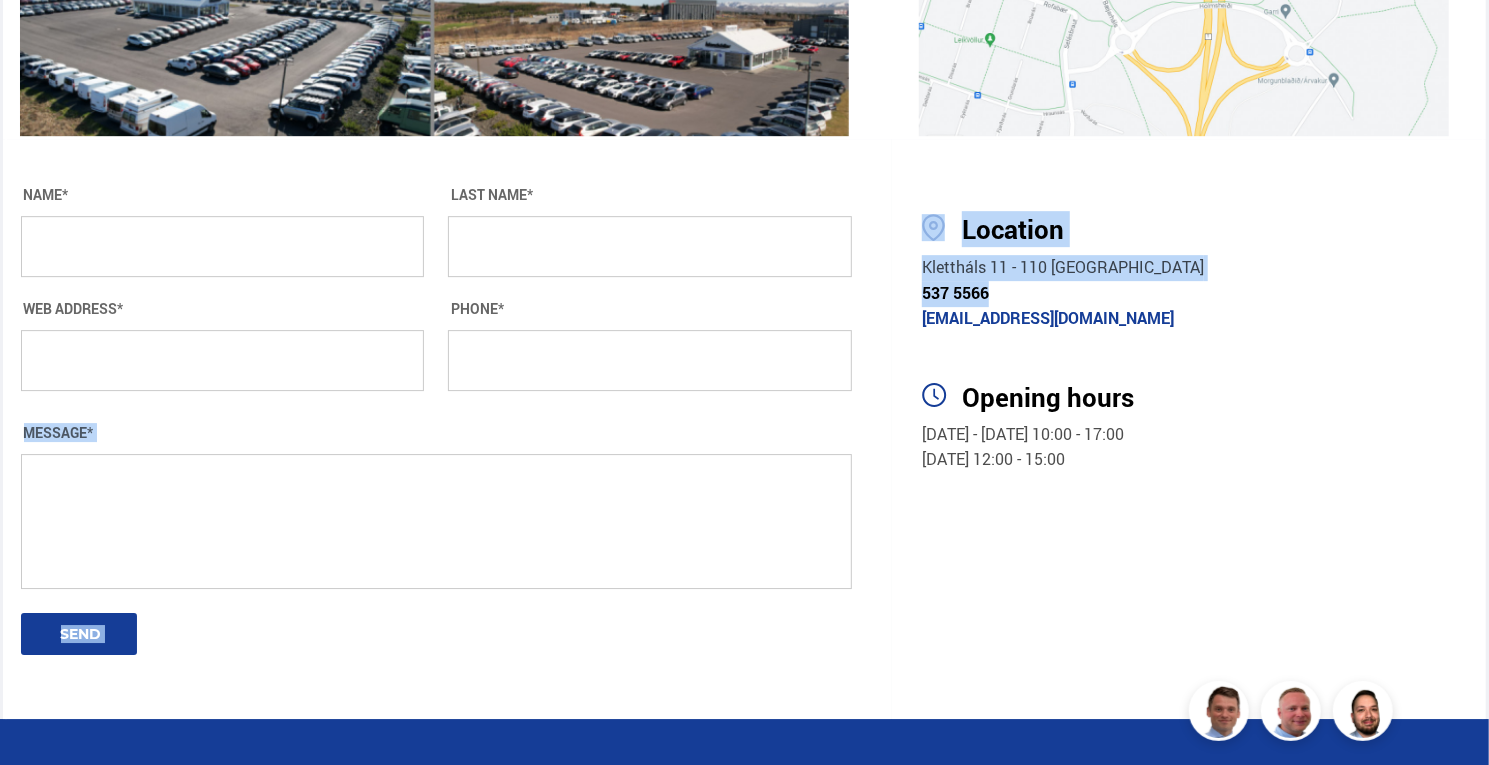 drag, startPoint x: 1004, startPoint y: 291, endPoint x: 870, endPoint y: 292, distance: 134.00374 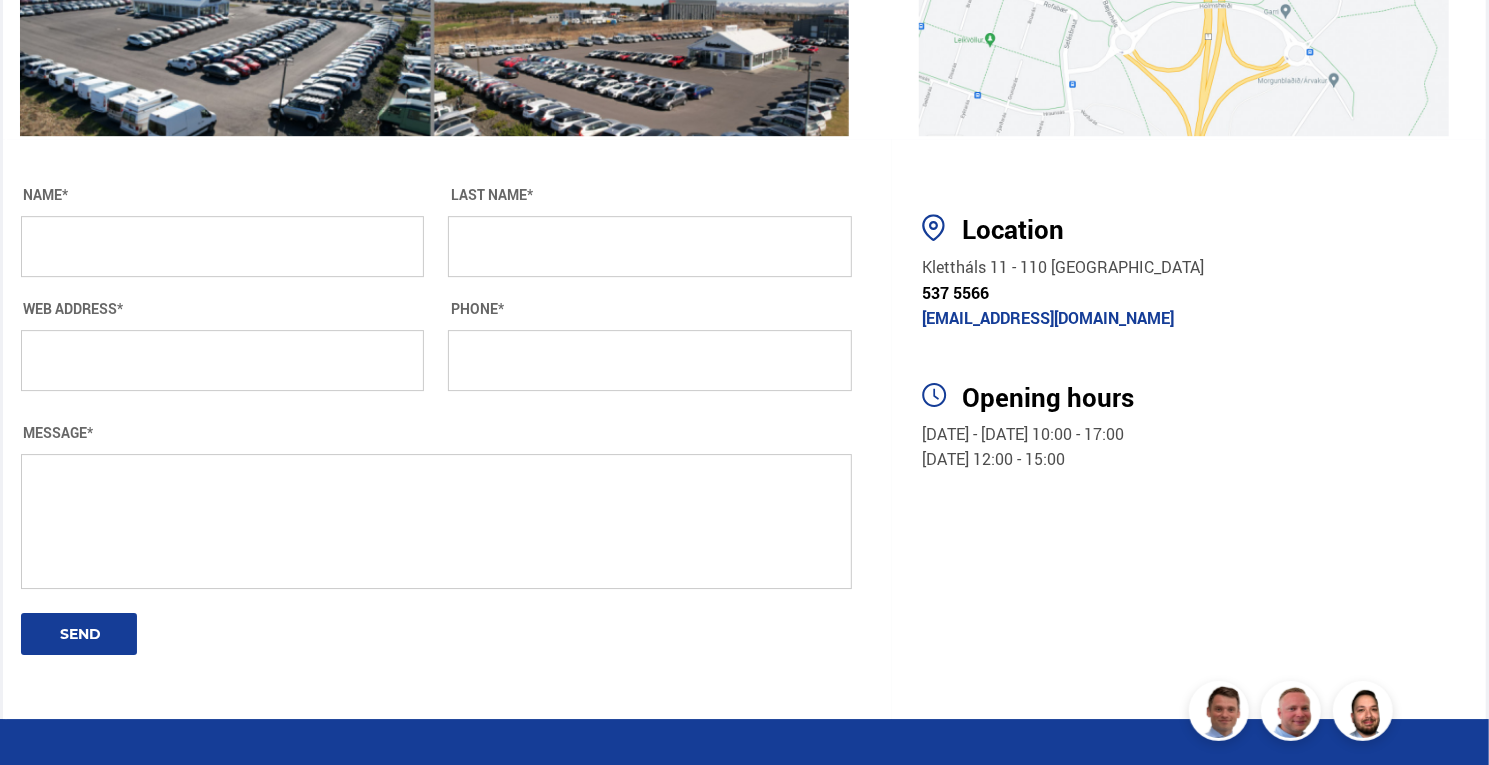 click on "Opening hours [DATE] - [DATE] 10:00 - 17:00  [DATE] 12:00 - 15:00" at bounding box center [1195, 402] 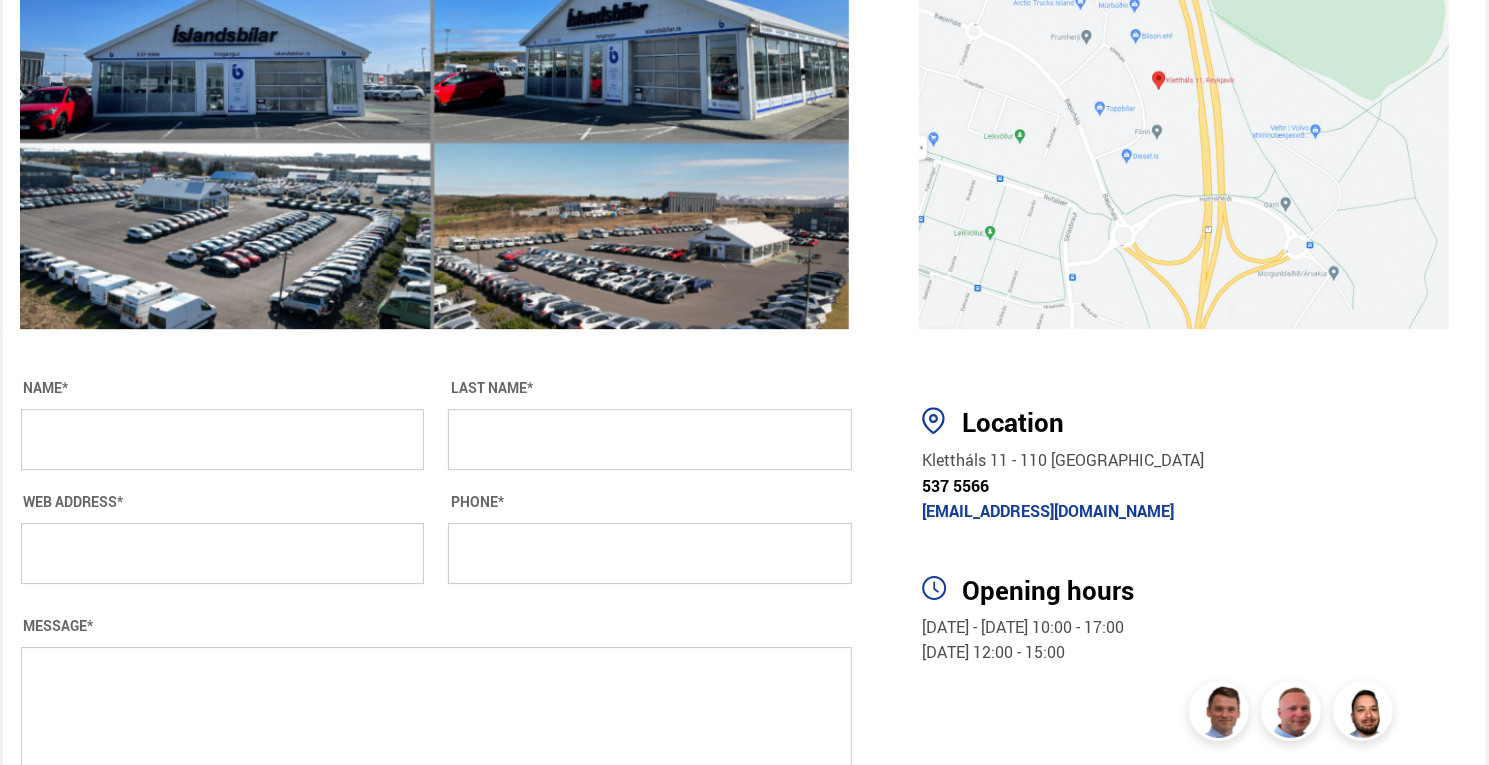 scroll, scrollTop: 3400, scrollLeft: 0, axis: vertical 